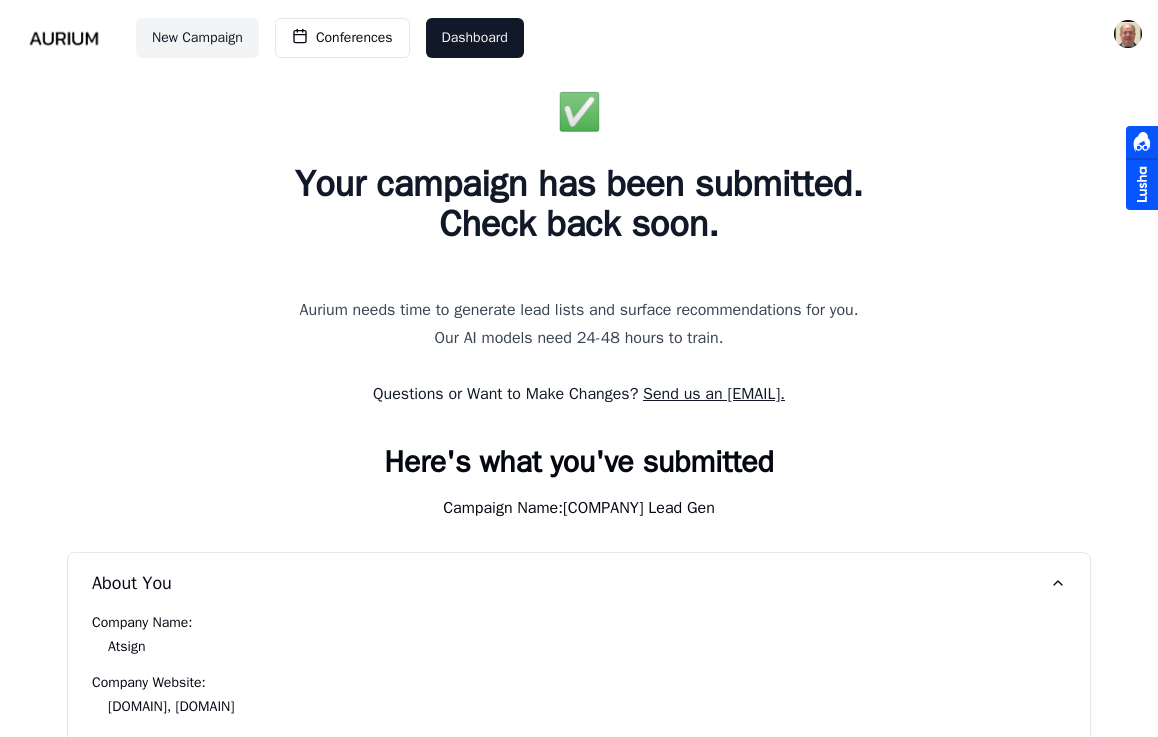 scroll, scrollTop: 0, scrollLeft: 0, axis: both 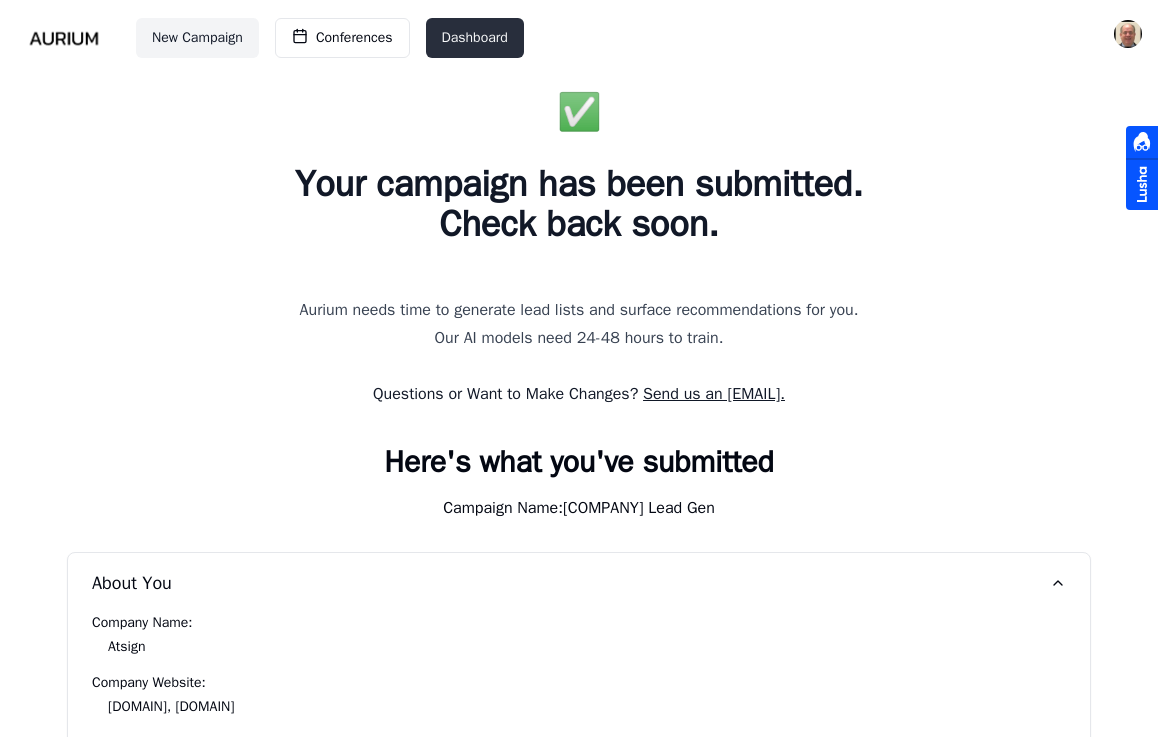 click on "Dashboard" at bounding box center [475, 38] 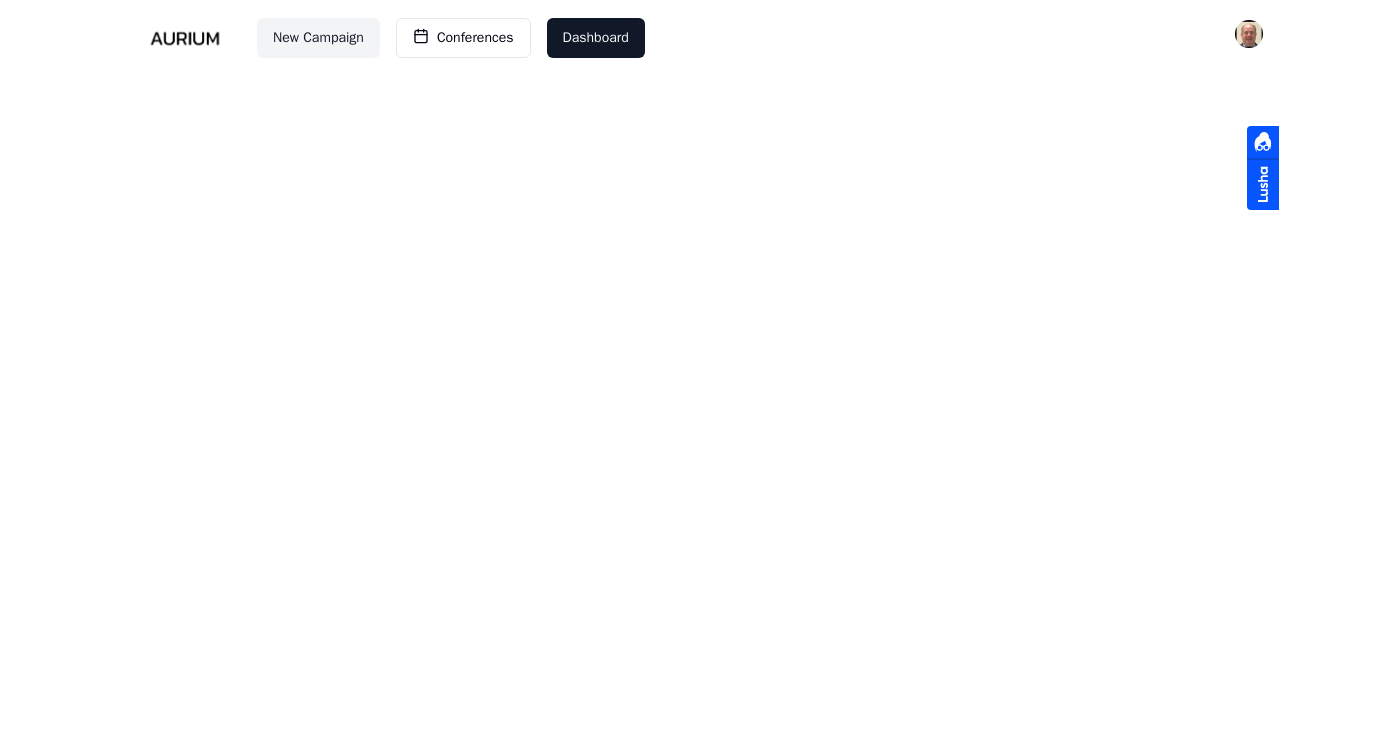 scroll, scrollTop: 0, scrollLeft: 0, axis: both 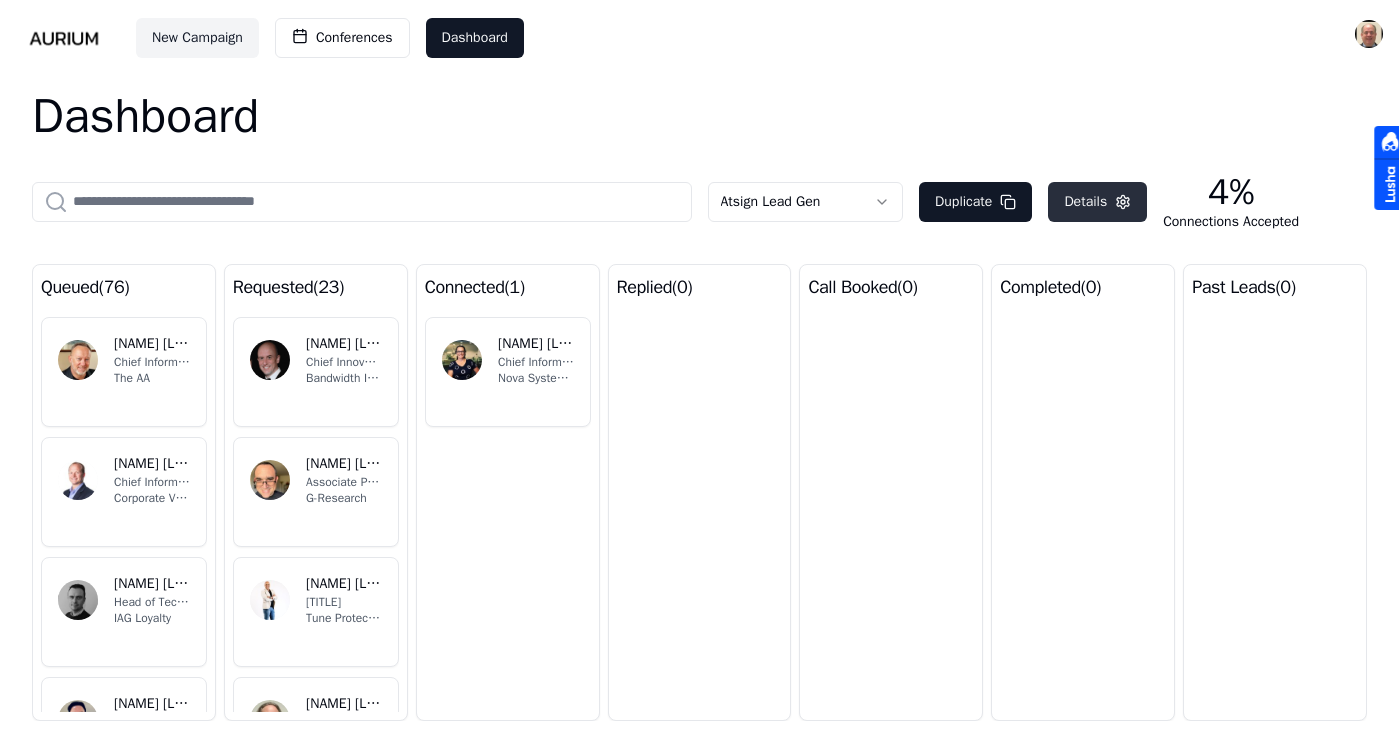 click on "Details" at bounding box center [1097, 202] 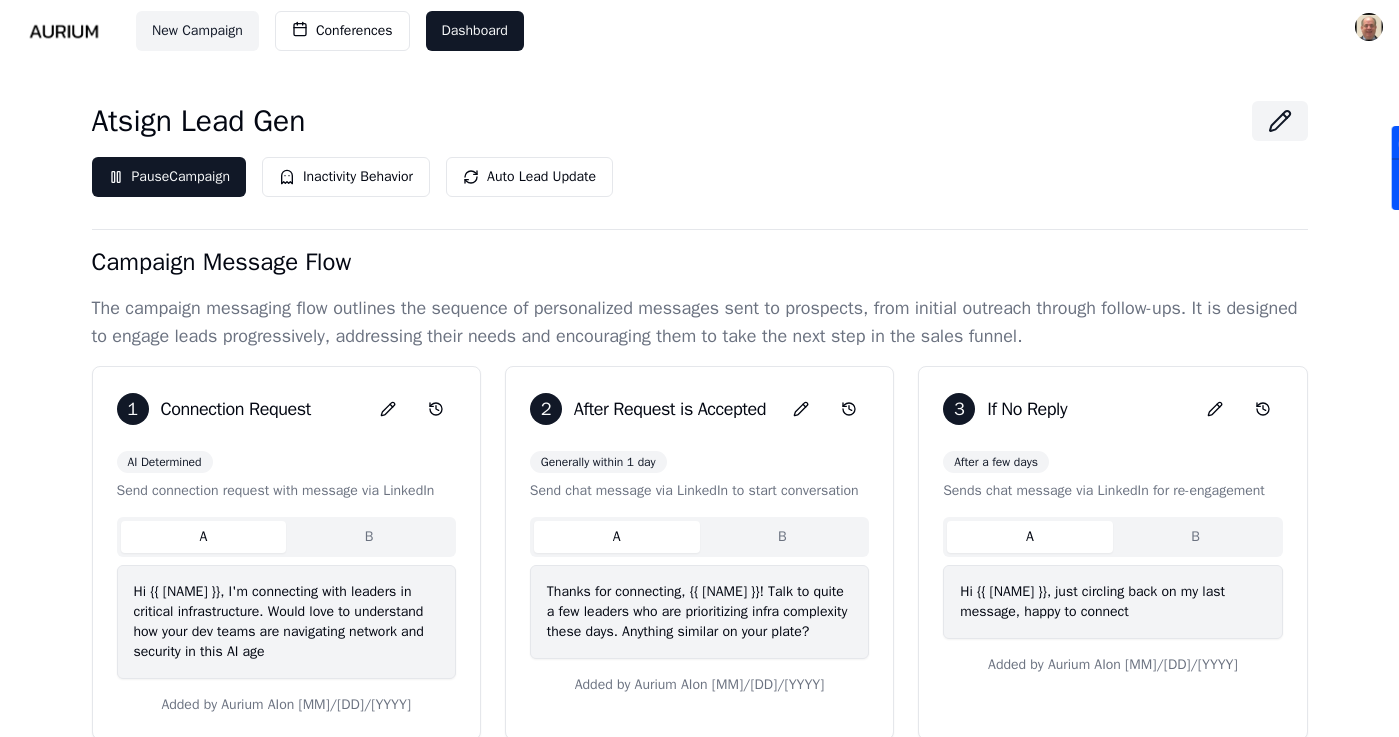 scroll, scrollTop: 0, scrollLeft: 0, axis: both 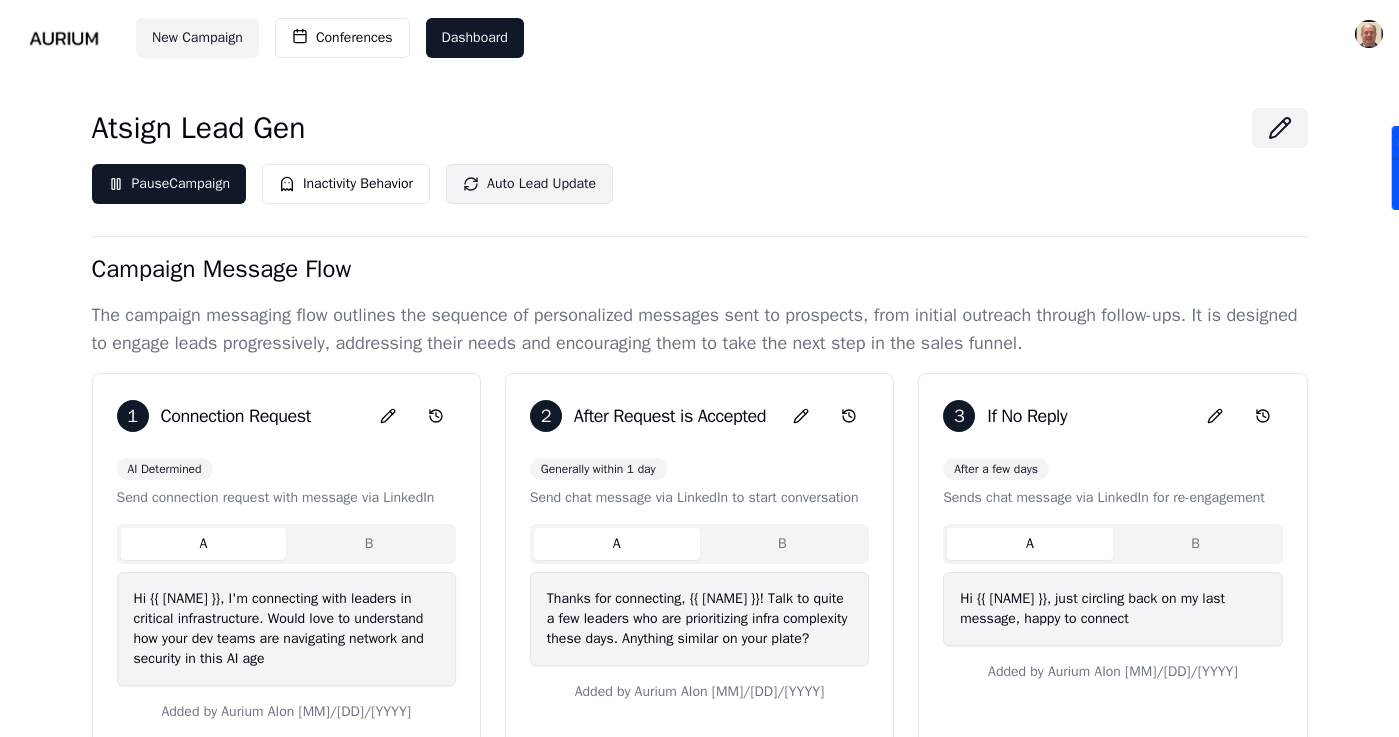 click on "Auto Lead Update" at bounding box center [529, 184] 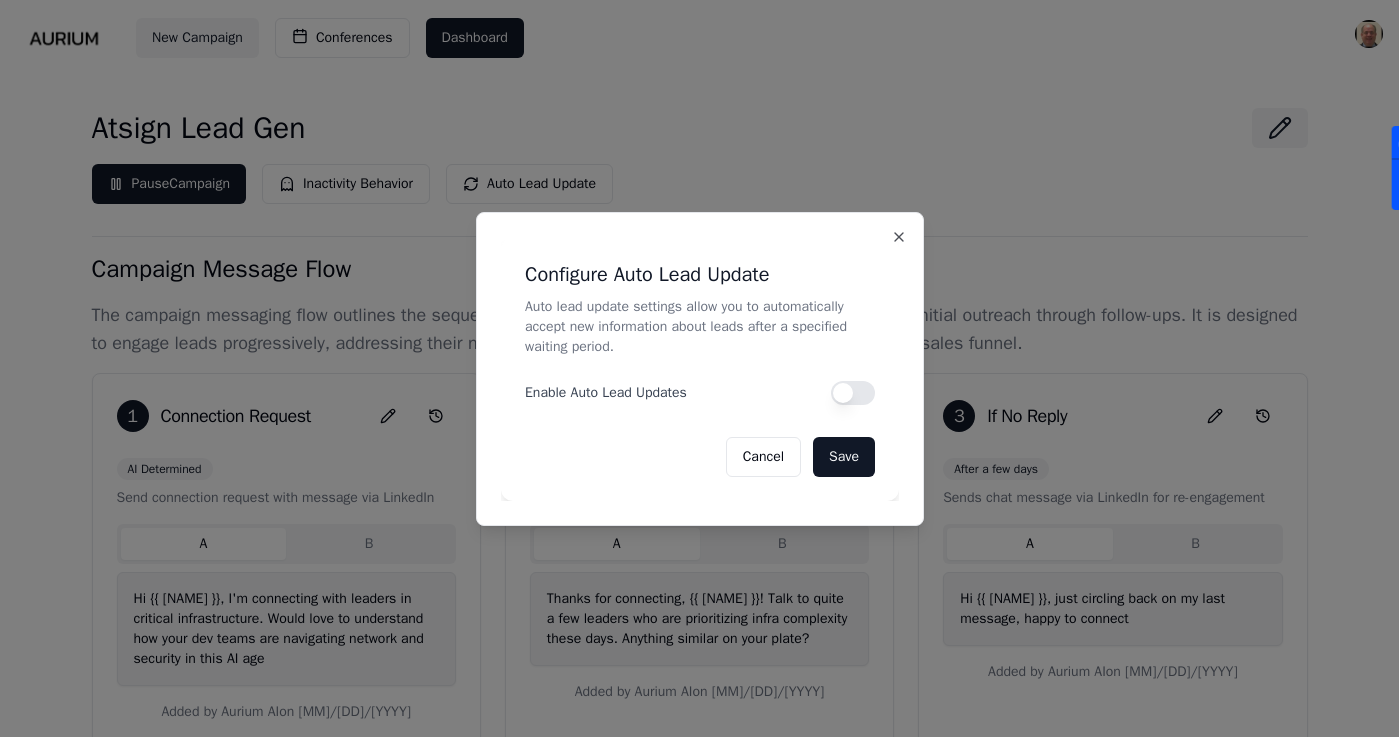 click at bounding box center (853, 393) 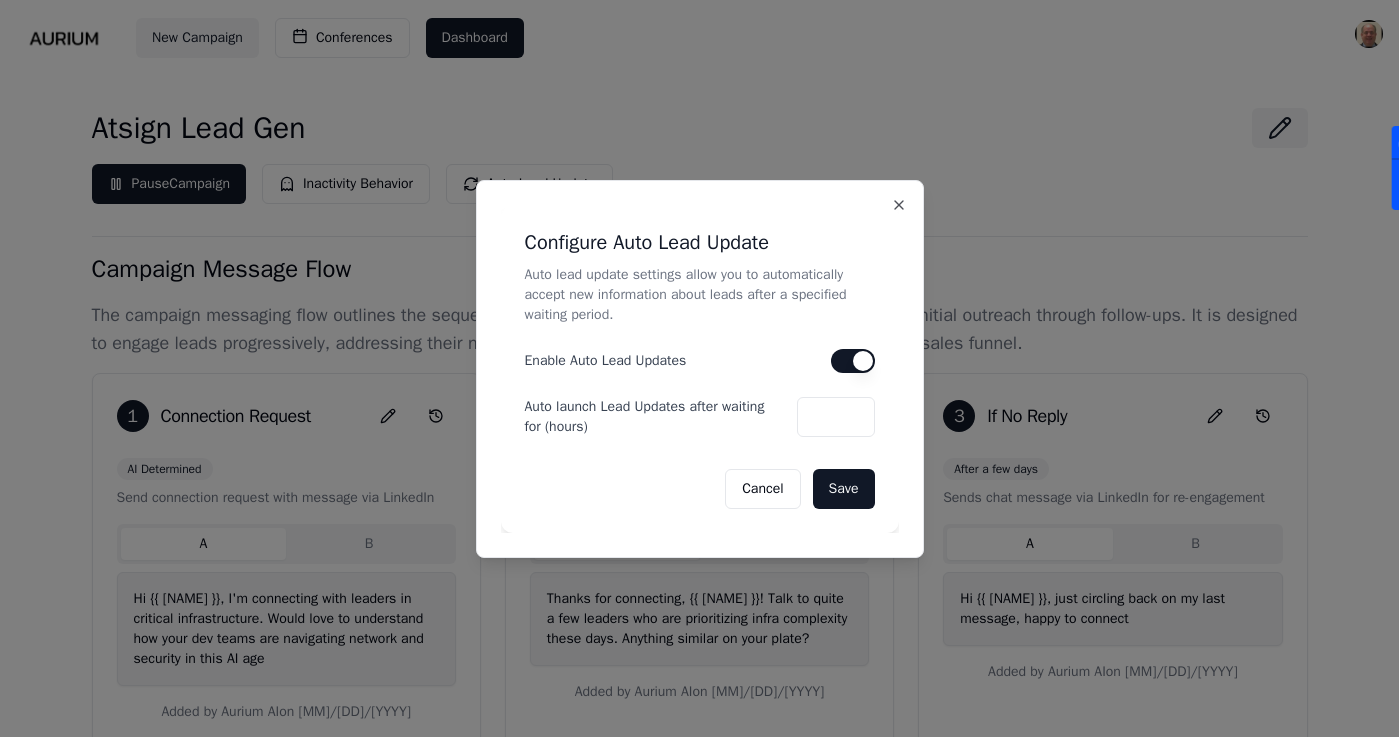 click on "**" at bounding box center [835, 417] 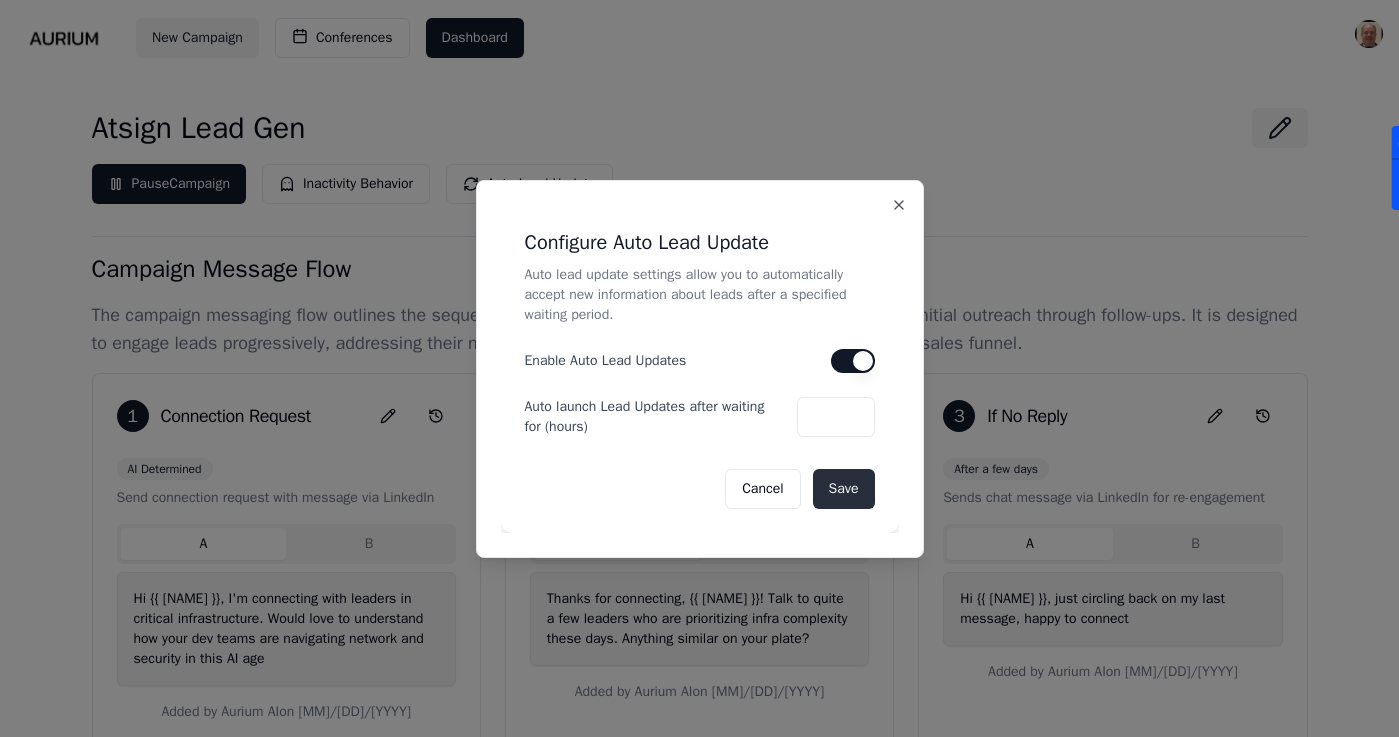 click on "Save" at bounding box center (844, 489) 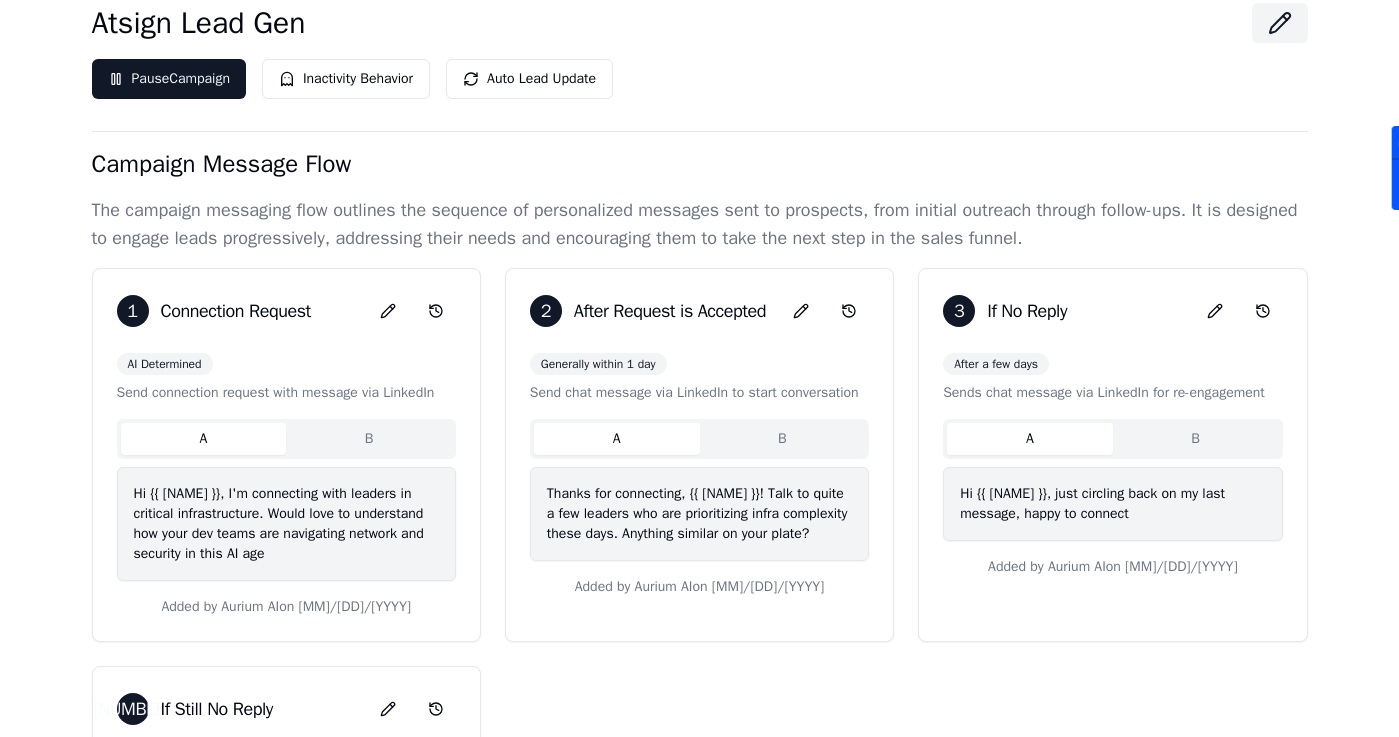 scroll, scrollTop: 0, scrollLeft: 0, axis: both 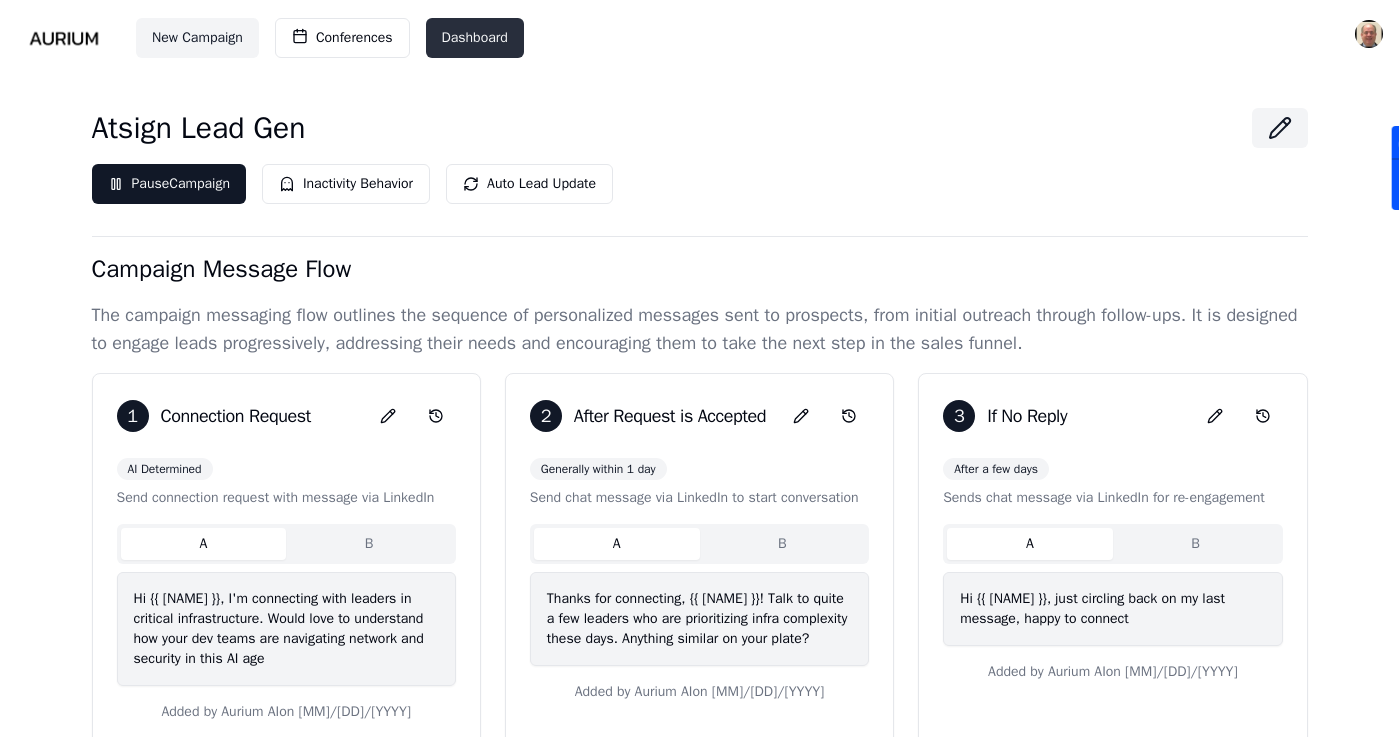 click on "Dashboard" at bounding box center [475, 38] 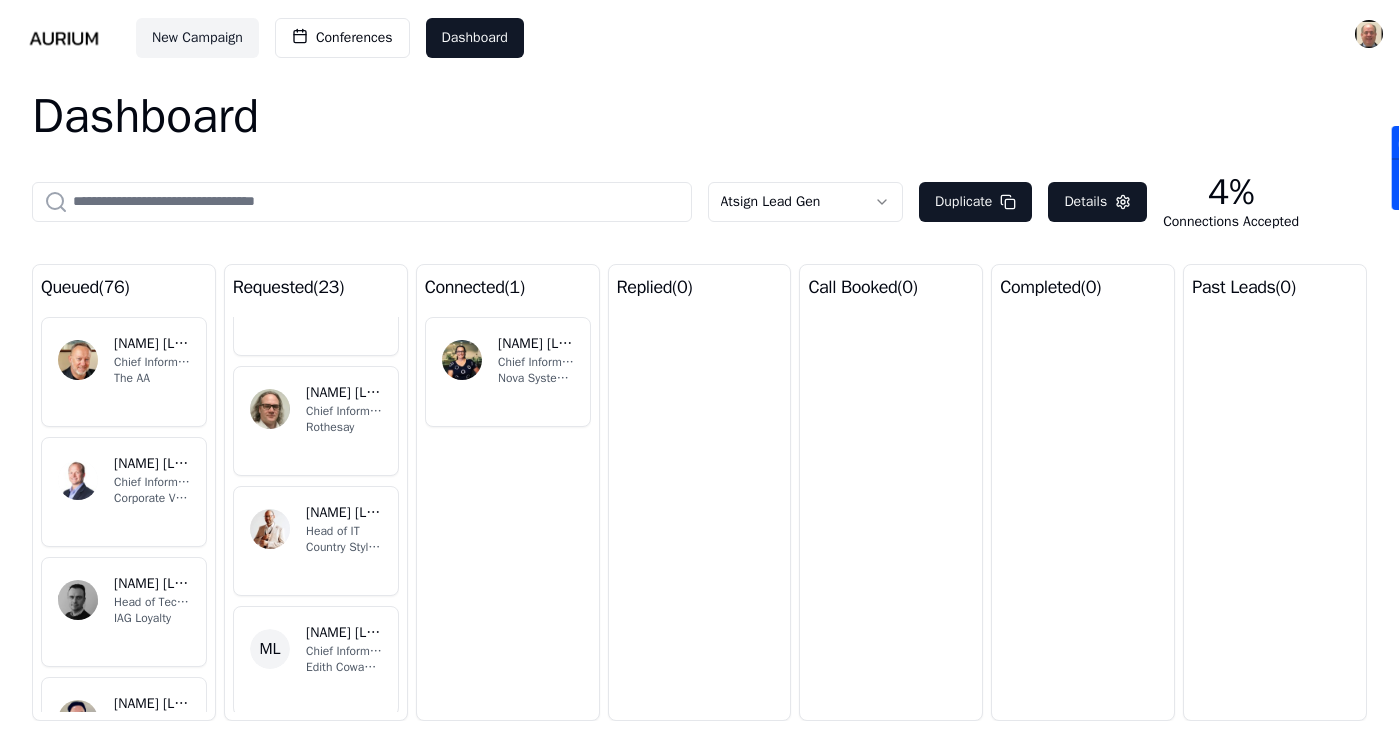 scroll, scrollTop: 0, scrollLeft: 0, axis: both 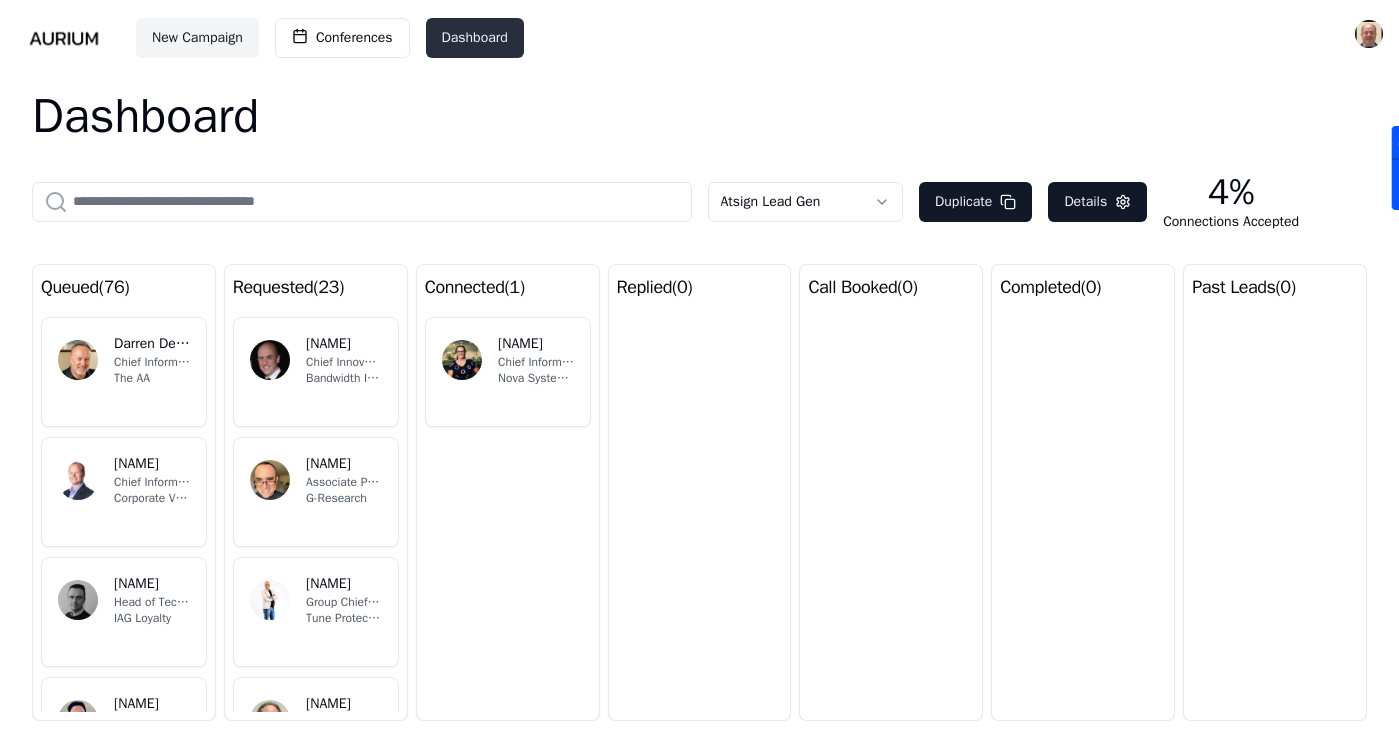 click on "Dashboard" at bounding box center [475, 38] 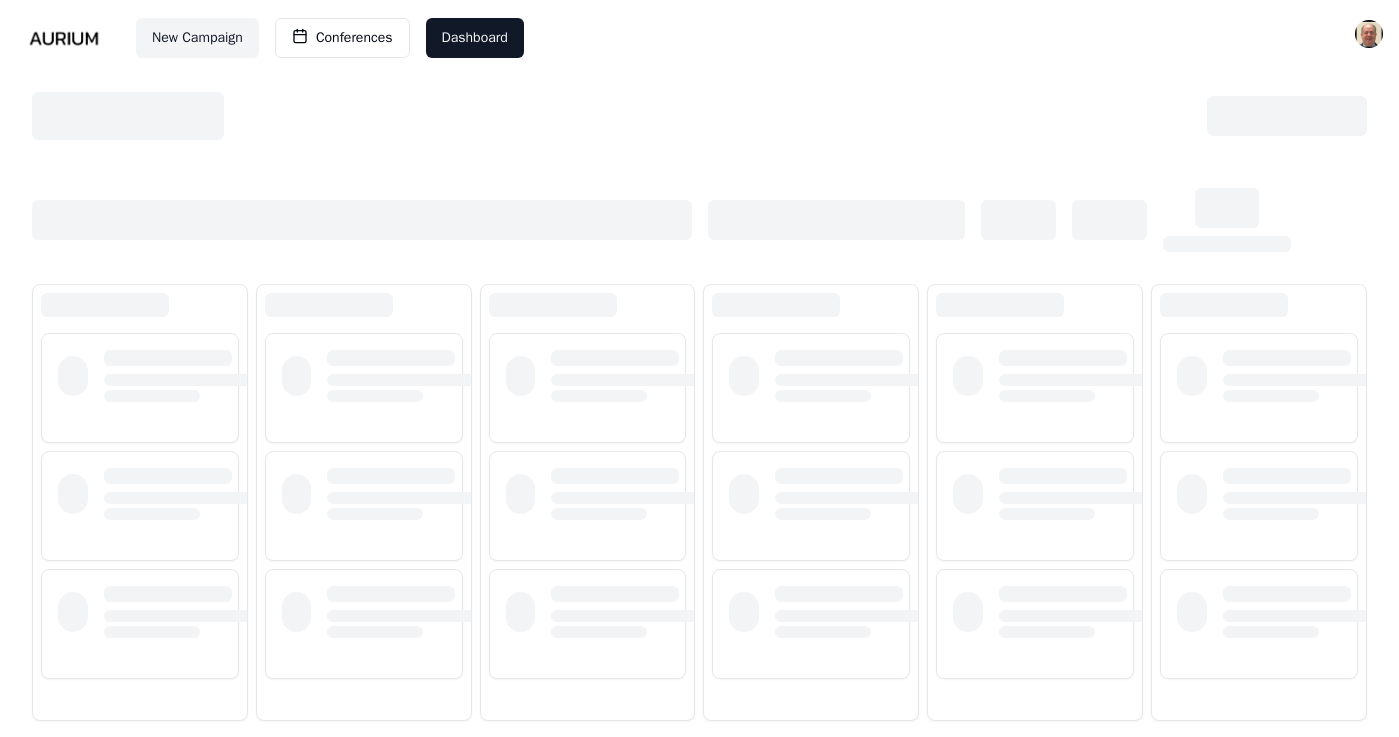 scroll, scrollTop: 0, scrollLeft: 0, axis: both 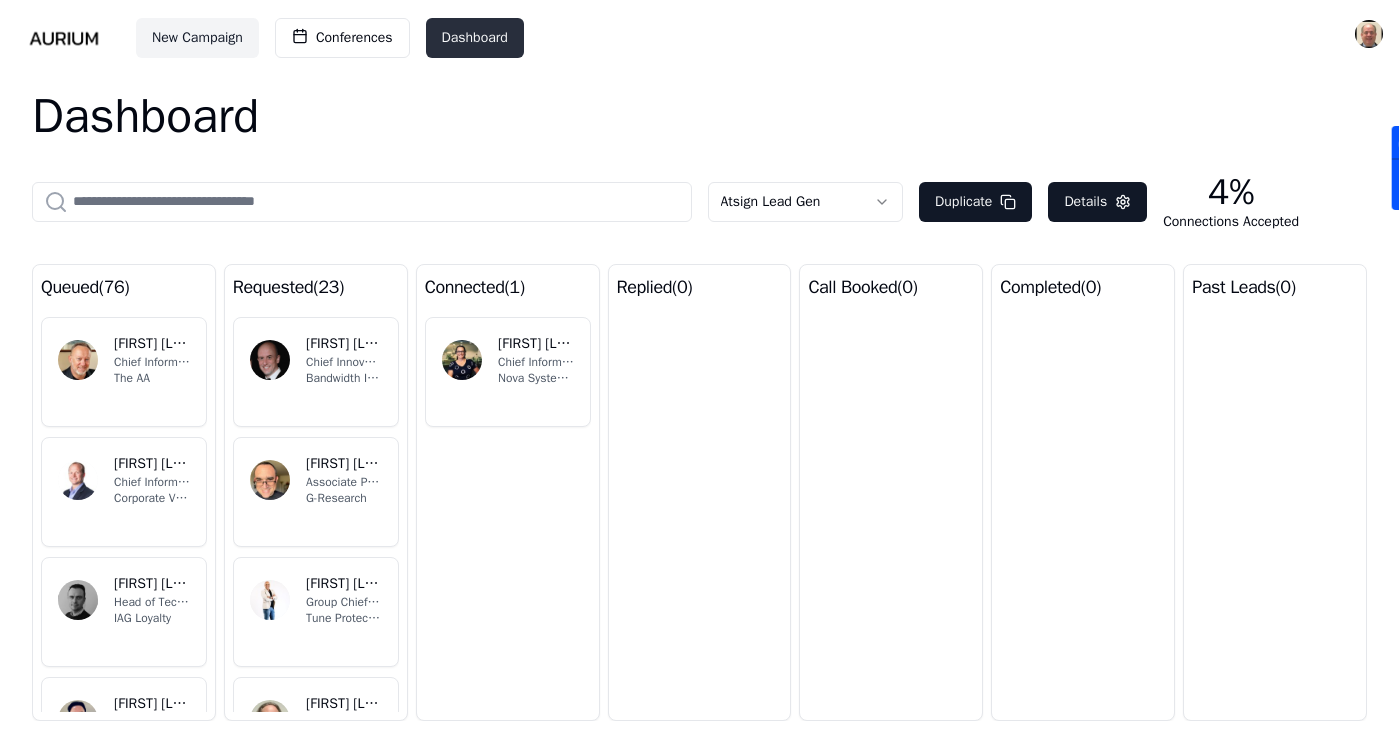click on "Dashboard" at bounding box center [475, 38] 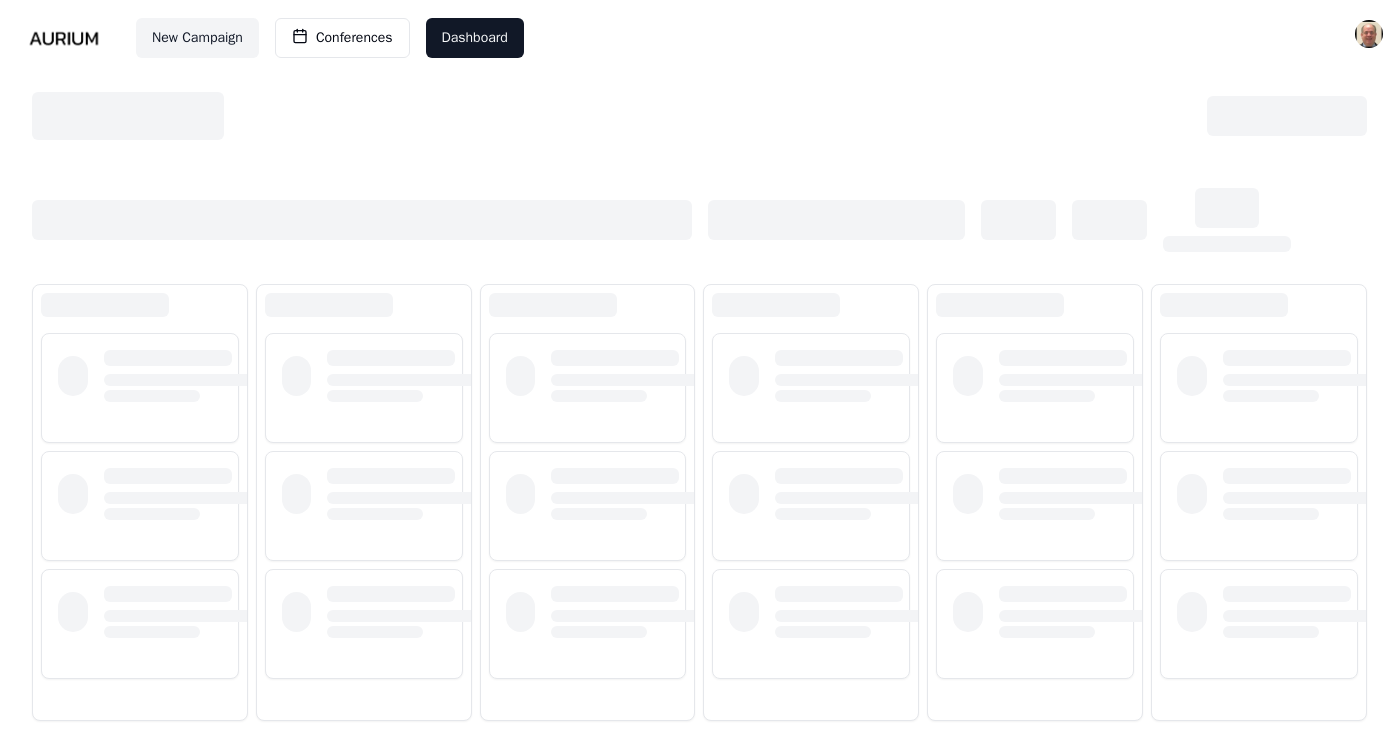 scroll, scrollTop: 0, scrollLeft: 0, axis: both 